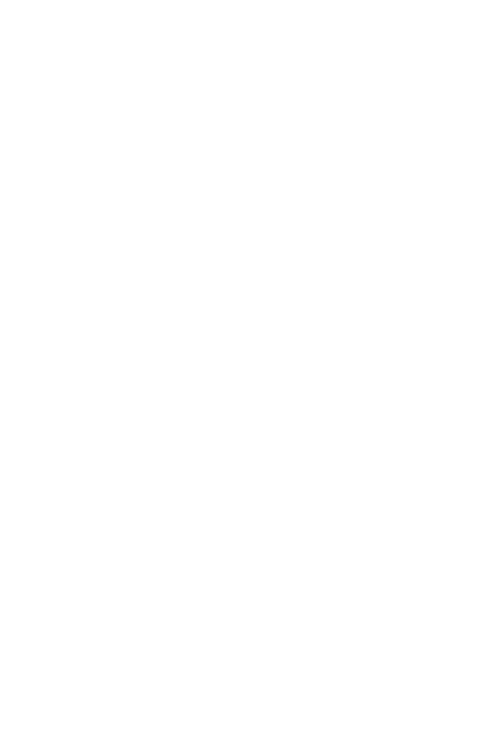 scroll, scrollTop: 0, scrollLeft: 0, axis: both 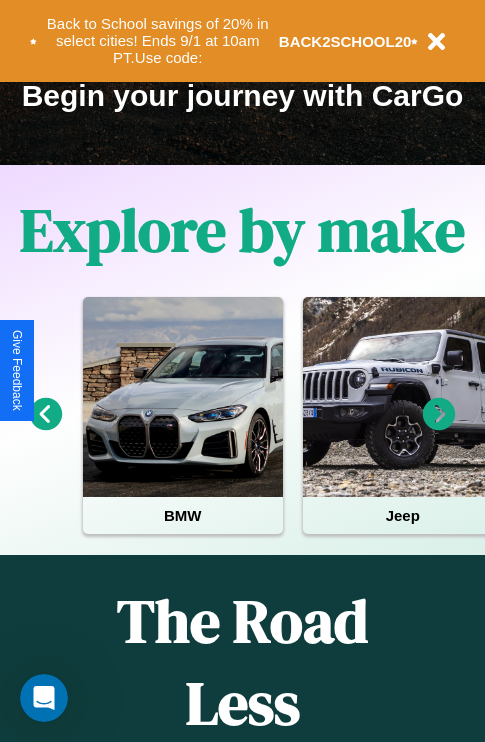 click 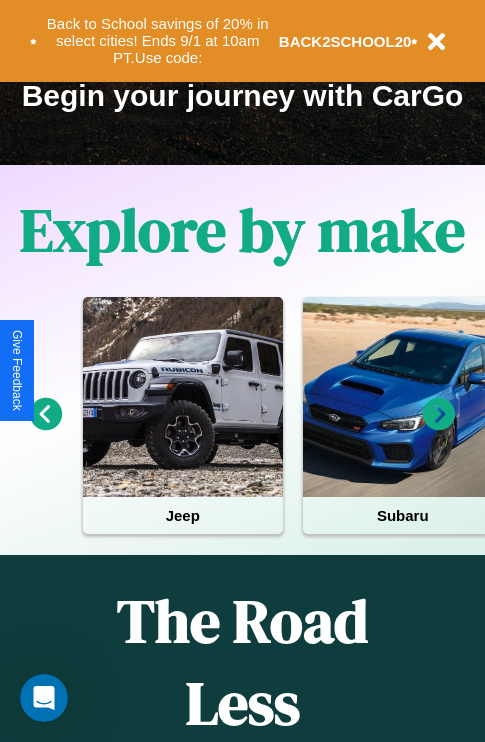 click 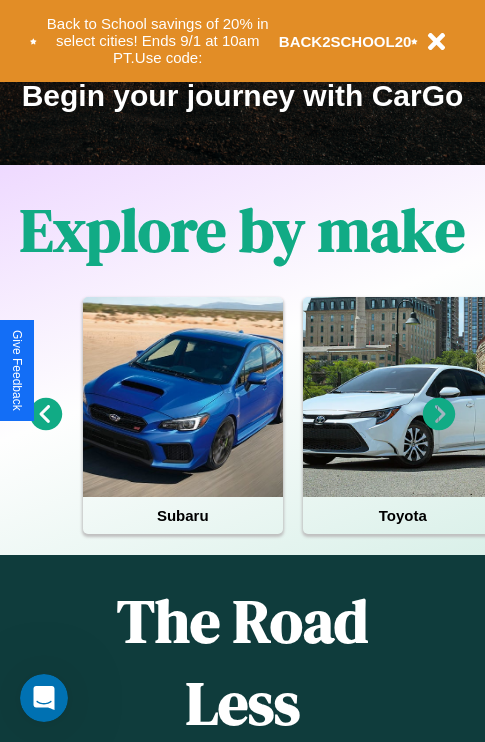 click 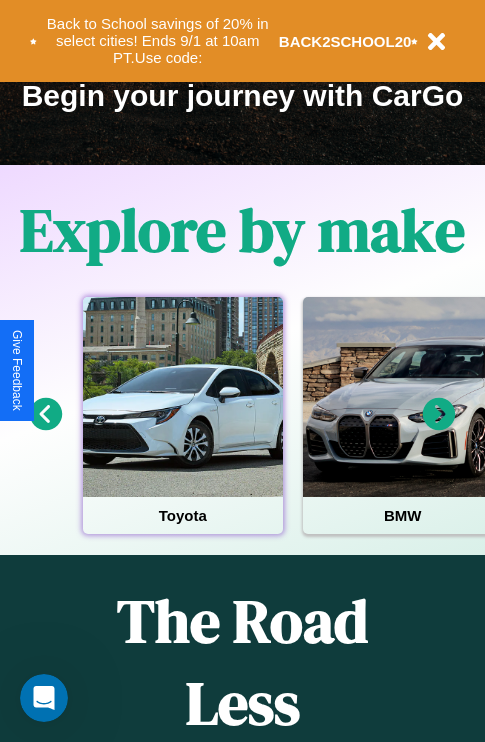 click at bounding box center [183, 397] 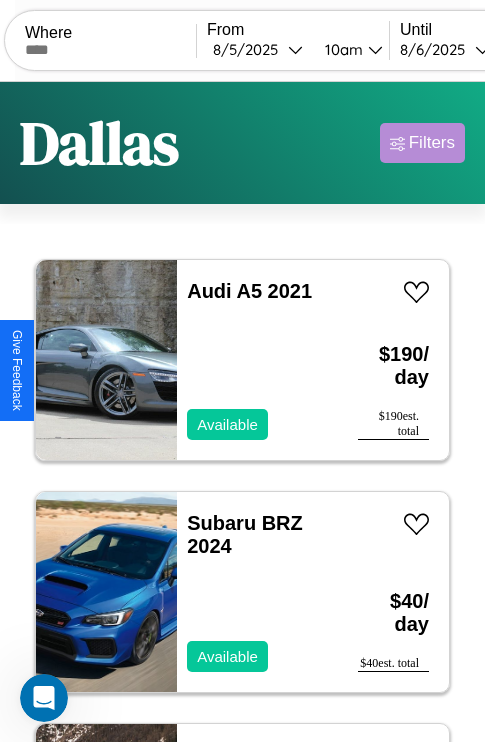 click on "Filters" at bounding box center [432, 143] 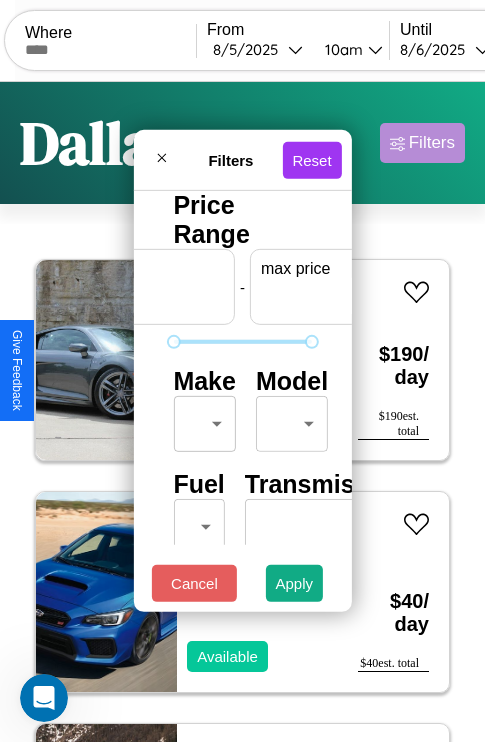 scroll, scrollTop: 0, scrollLeft: 124, axis: horizontal 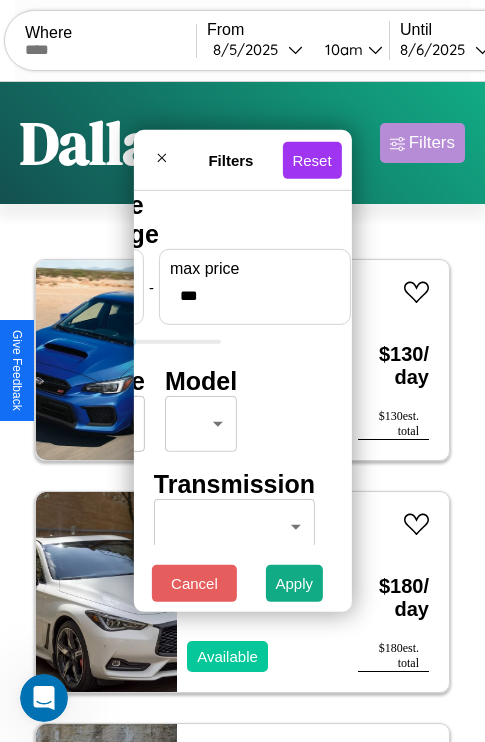 type on "***" 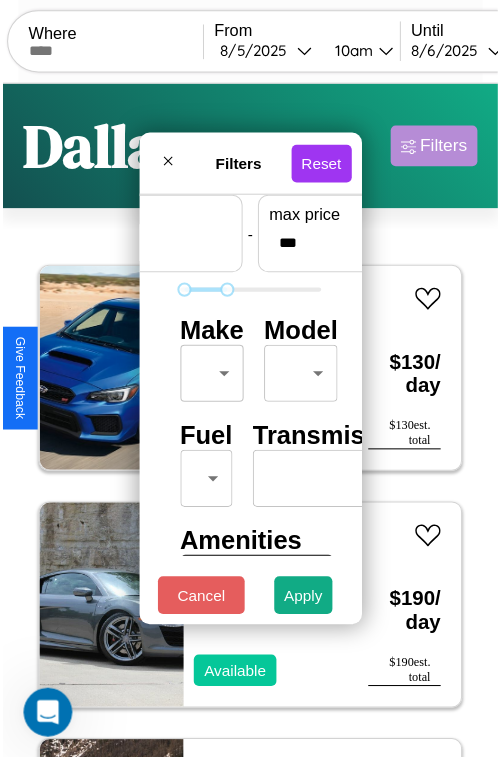 scroll, scrollTop: 59, scrollLeft: 0, axis: vertical 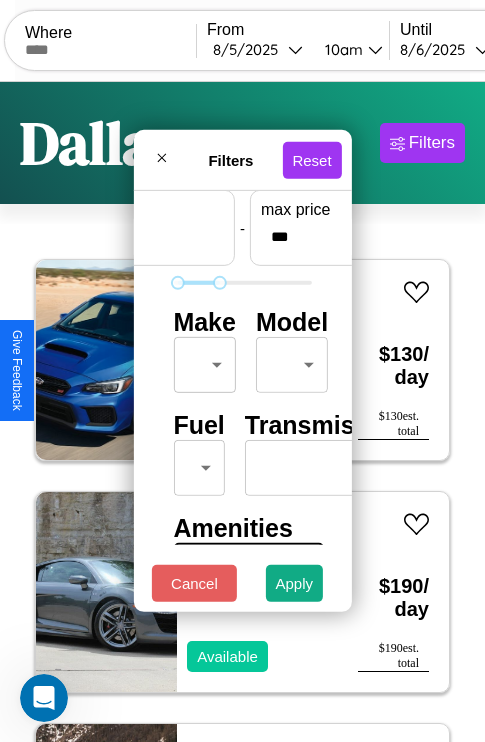 type on "**" 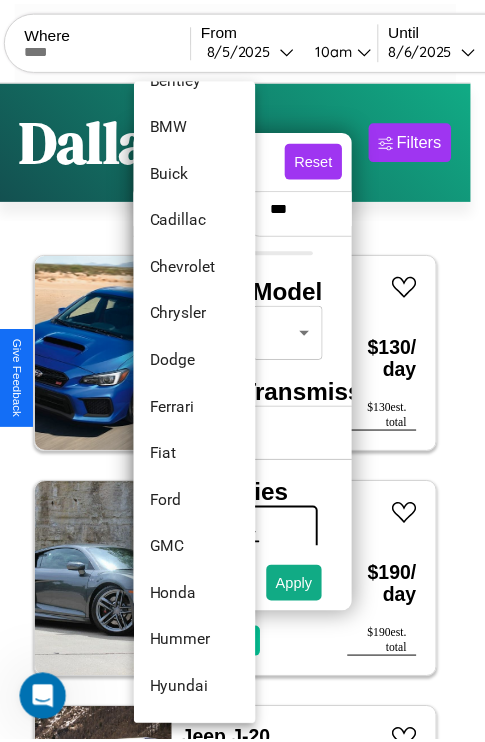 scroll, scrollTop: 326, scrollLeft: 0, axis: vertical 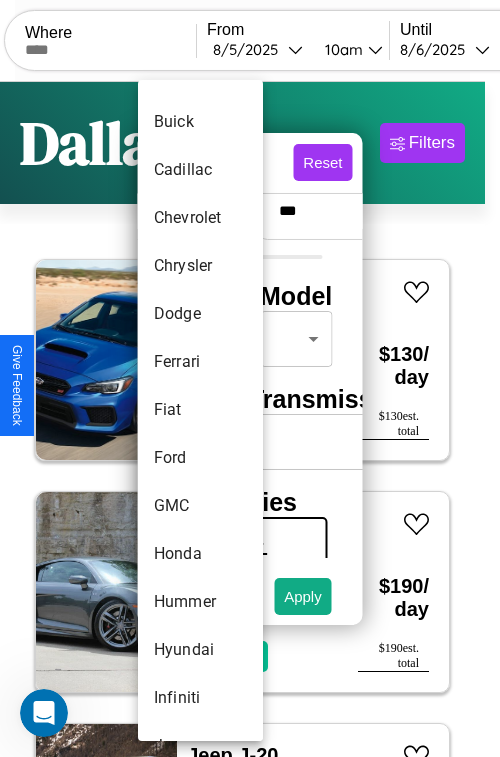 click on "Fiat" at bounding box center (200, 410) 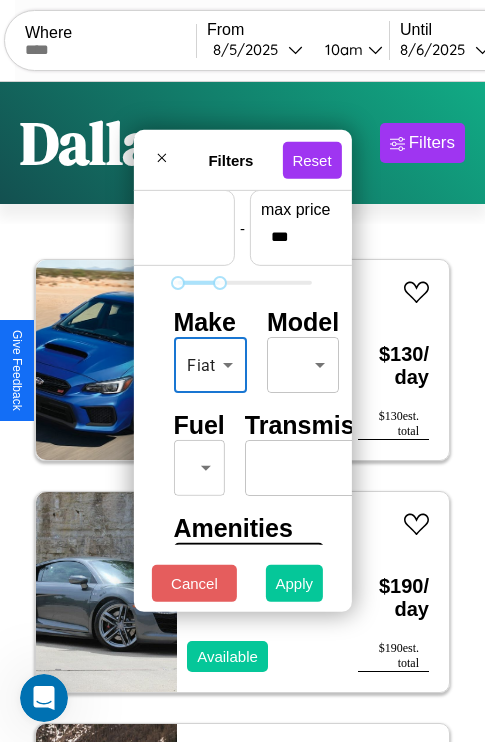 click on "Apply" at bounding box center (295, 583) 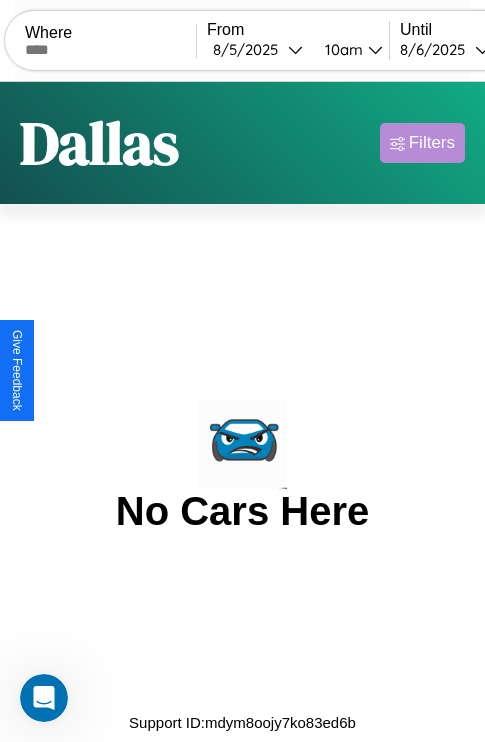 click on "Filters" at bounding box center (432, 143) 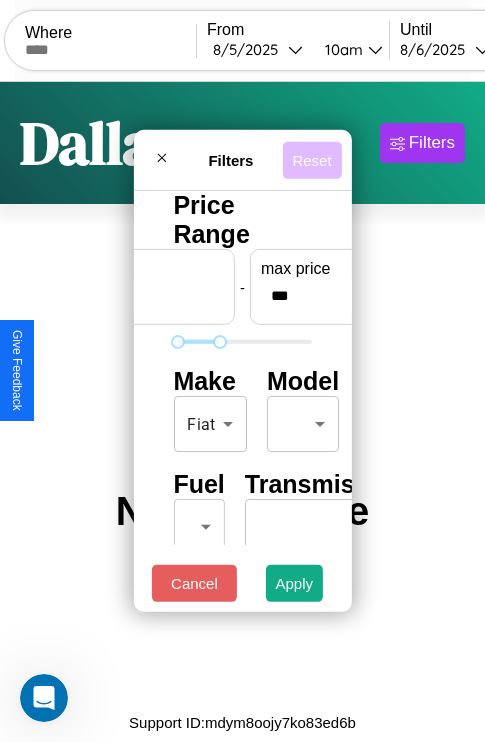 click on "Reset" at bounding box center [311, 159] 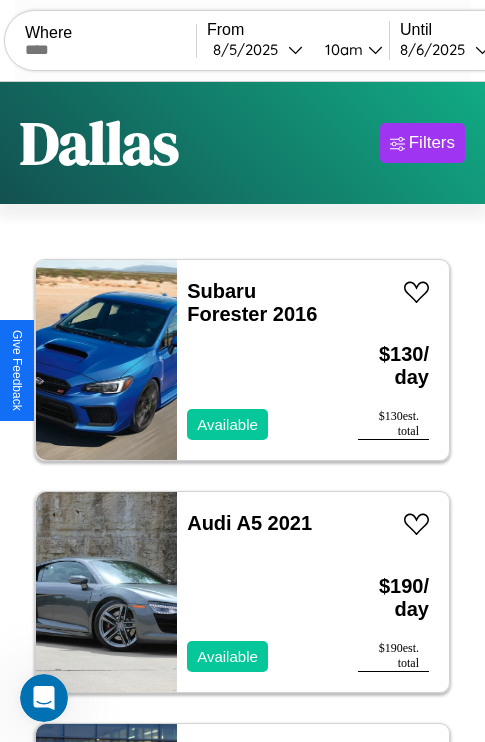 scroll, scrollTop: 95, scrollLeft: 0, axis: vertical 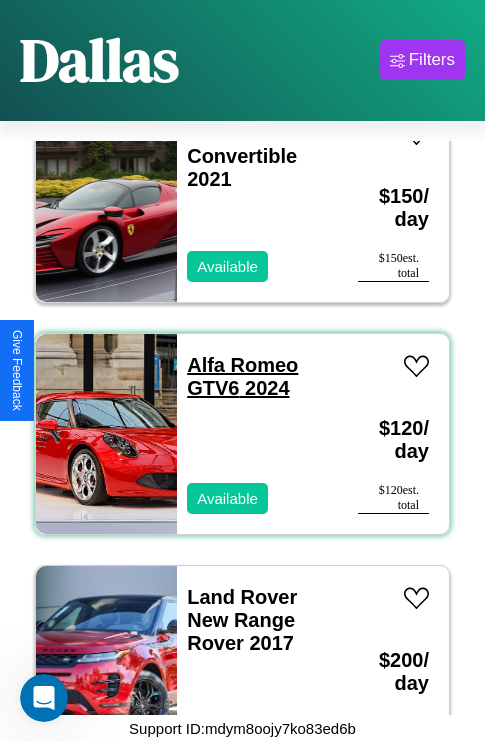 click on "Alfa Romeo   GTV6   2024" at bounding box center (242, 376) 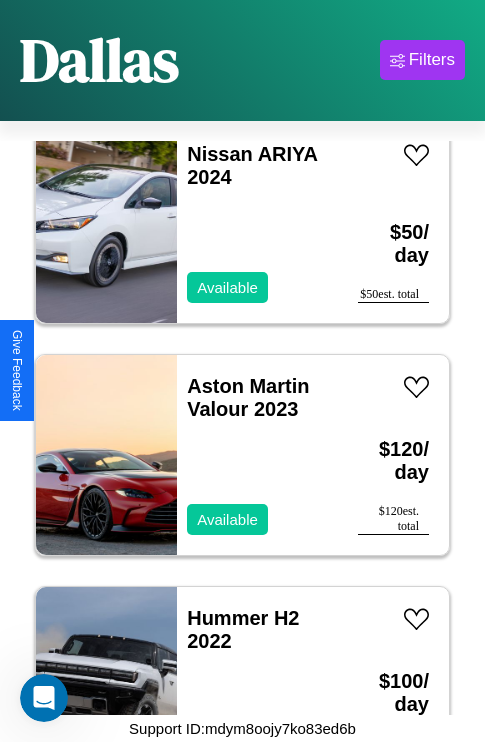 scroll, scrollTop: 2395, scrollLeft: 0, axis: vertical 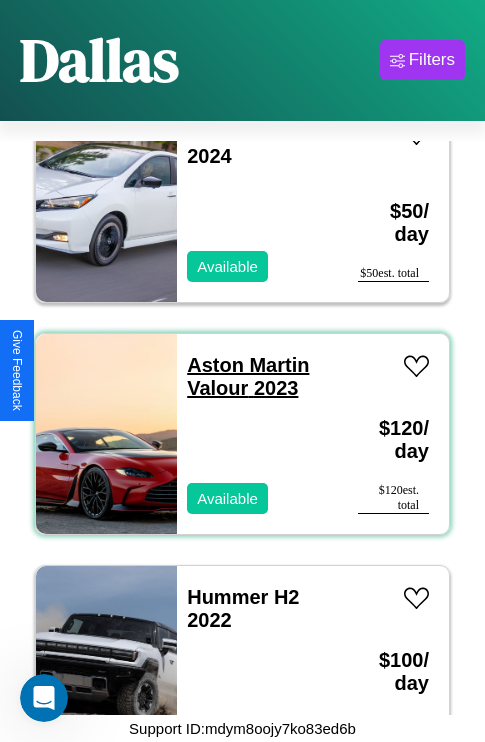 click on "Aston Martin   Valour   2023" at bounding box center [248, 376] 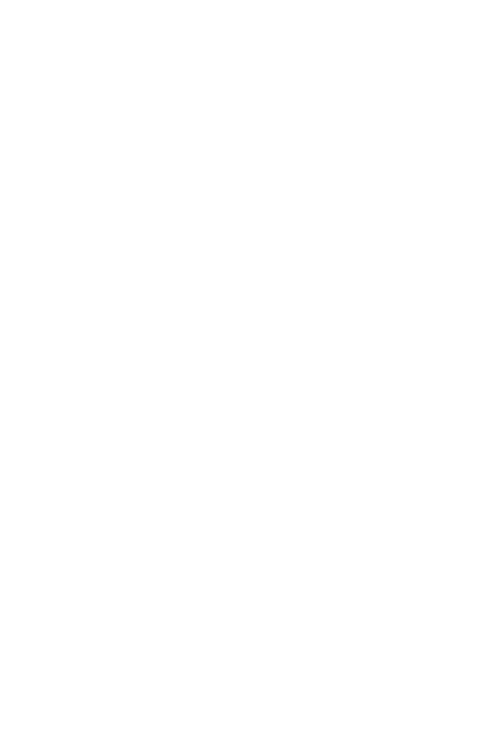 scroll, scrollTop: 0, scrollLeft: 0, axis: both 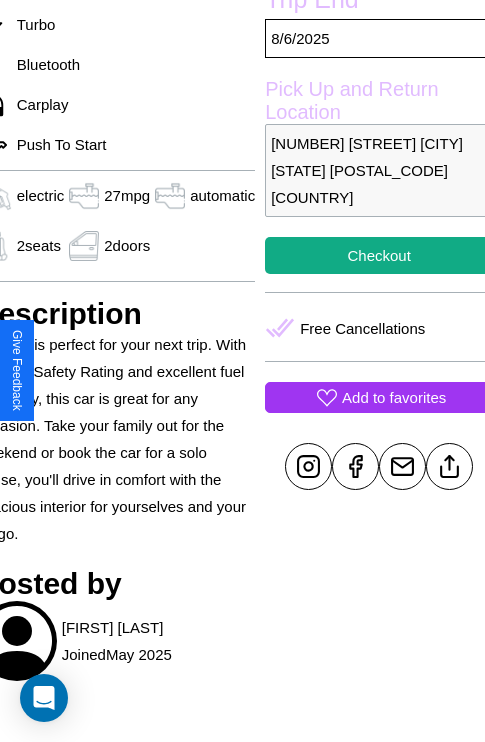 click on "Add to favorites" at bounding box center [394, 397] 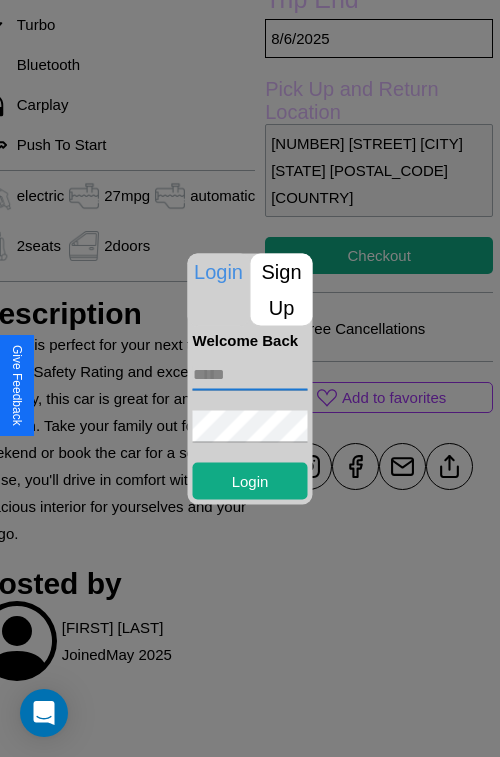 click at bounding box center (250, 374) 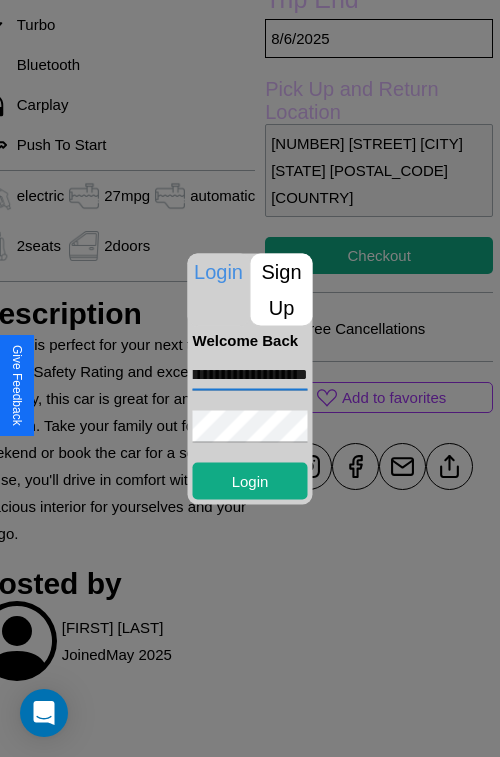 scroll, scrollTop: 0, scrollLeft: 53, axis: horizontal 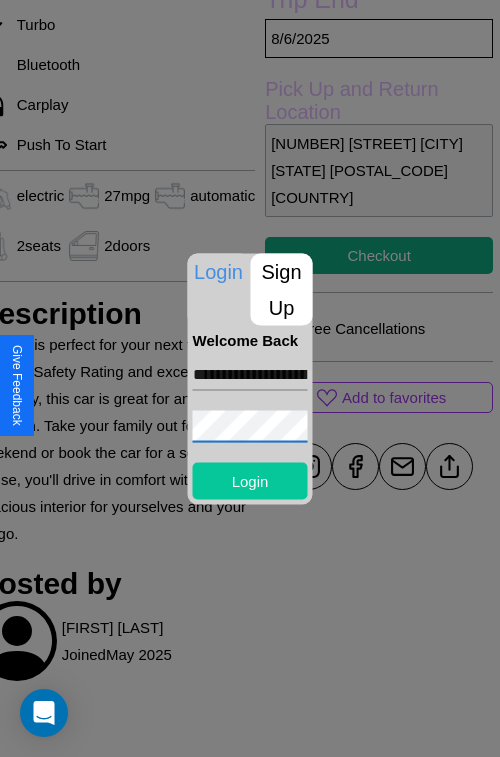 click on "Login" at bounding box center [250, 480] 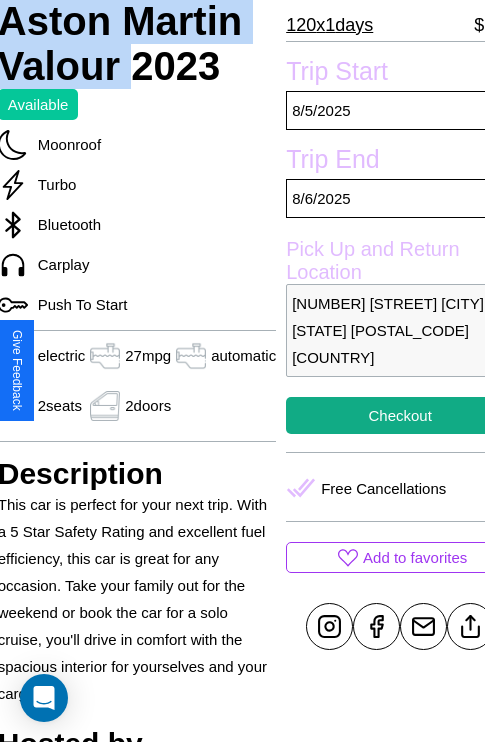 scroll, scrollTop: 710, scrollLeft: 76, axis: both 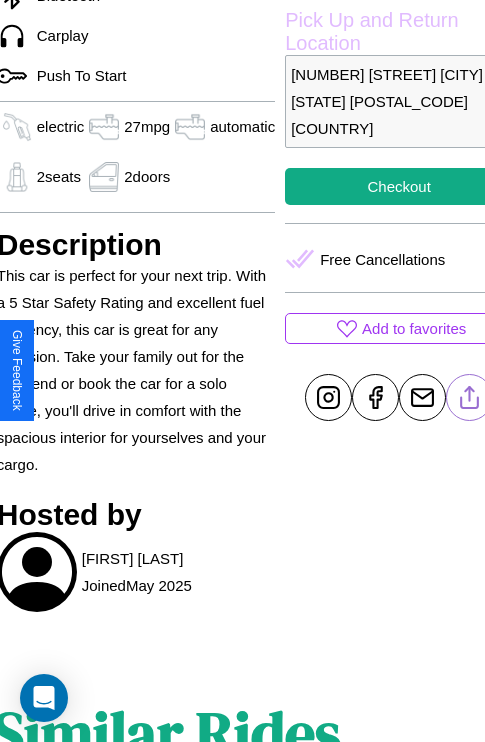 click 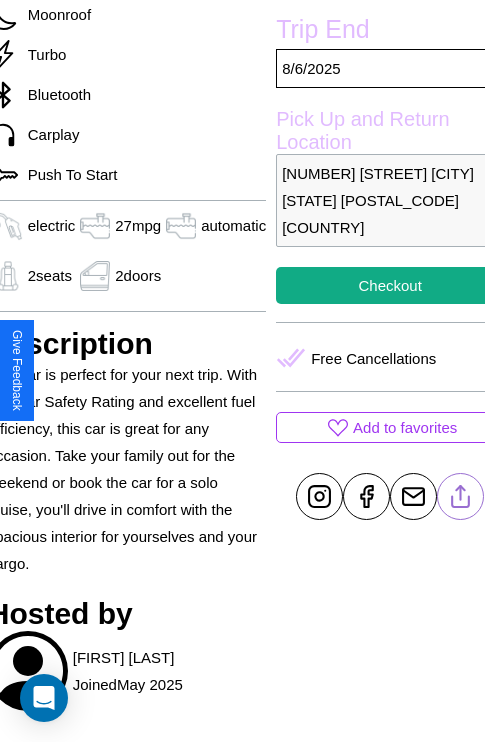 scroll, scrollTop: 499, scrollLeft: 96, axis: both 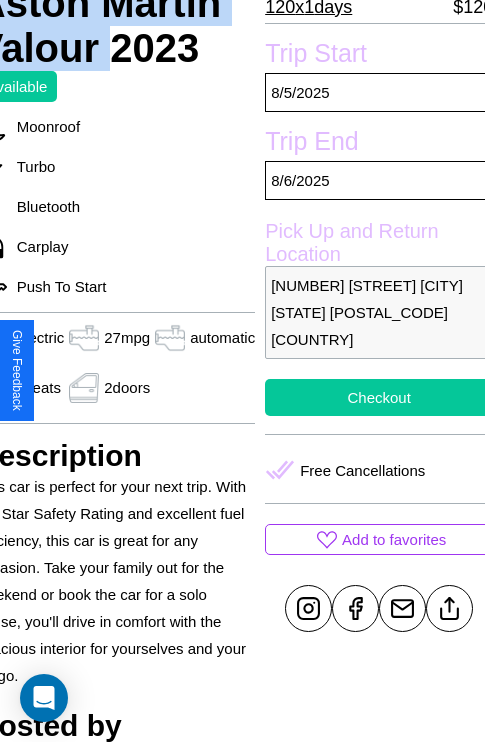 click on "Checkout" at bounding box center [379, 397] 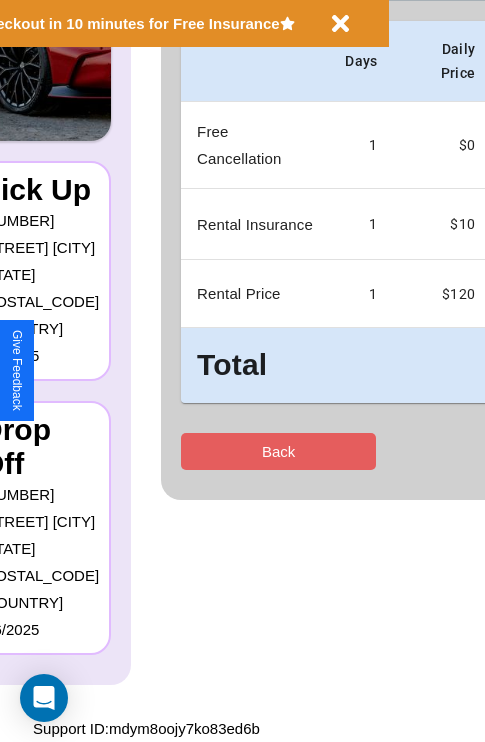 scroll, scrollTop: 0, scrollLeft: 0, axis: both 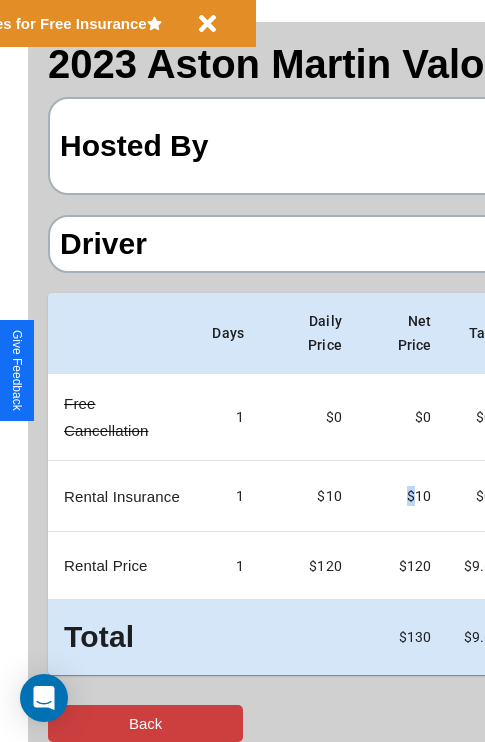 click on "Back" at bounding box center (145, 723) 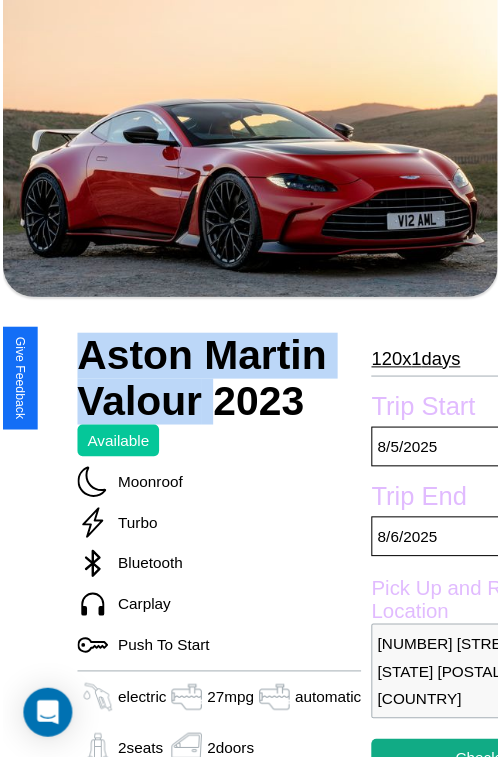 scroll, scrollTop: 221, scrollLeft: 96, axis: both 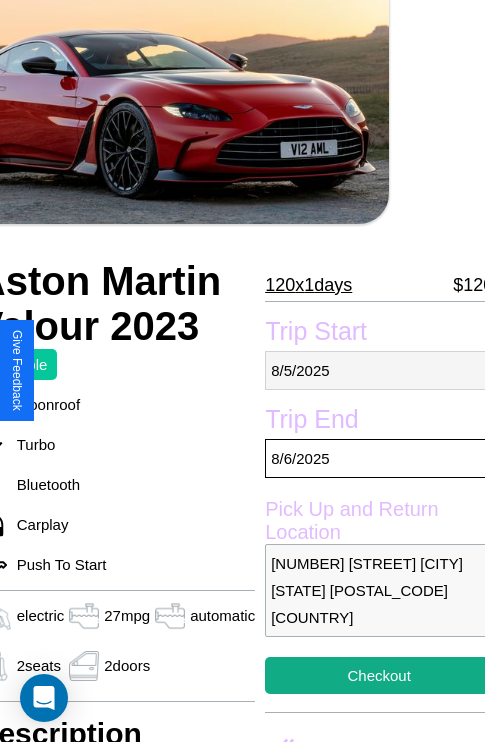 click on "8 / 5 / 2025" at bounding box center [379, 370] 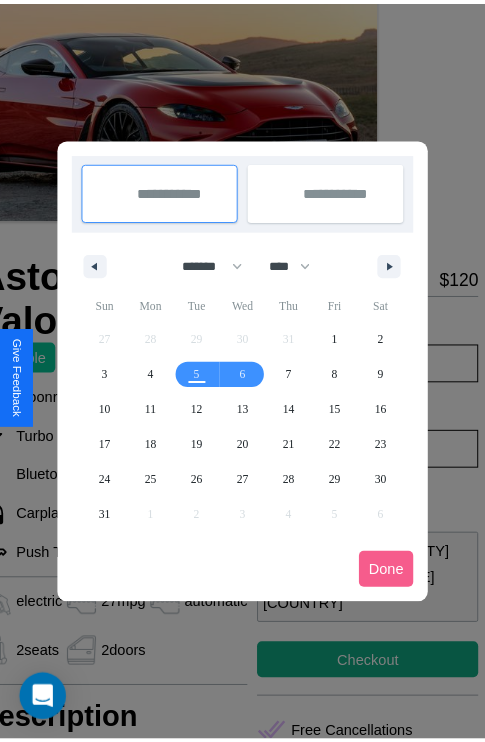 scroll, scrollTop: 0, scrollLeft: 96, axis: horizontal 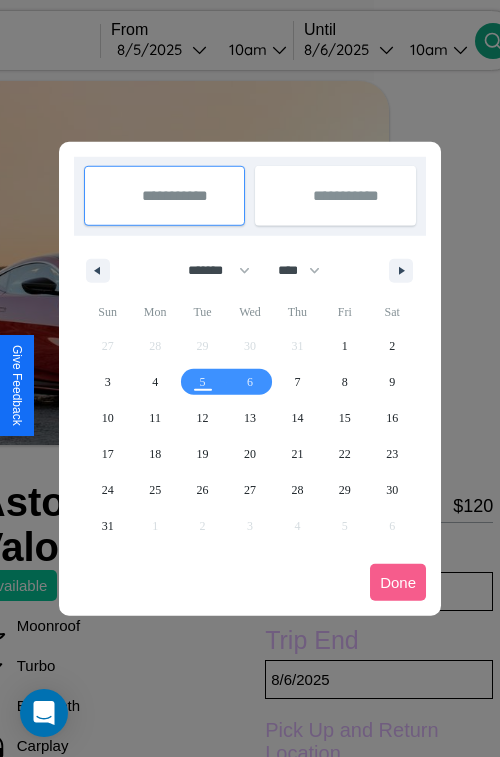 click at bounding box center [250, 378] 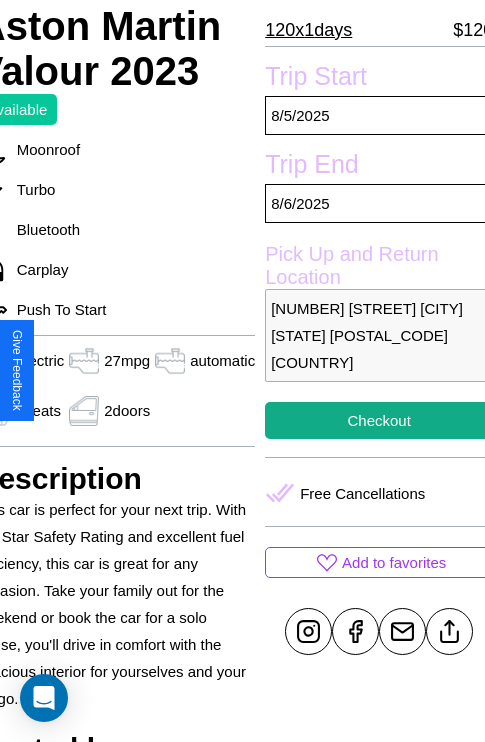 scroll, scrollTop: 499, scrollLeft: 96, axis: both 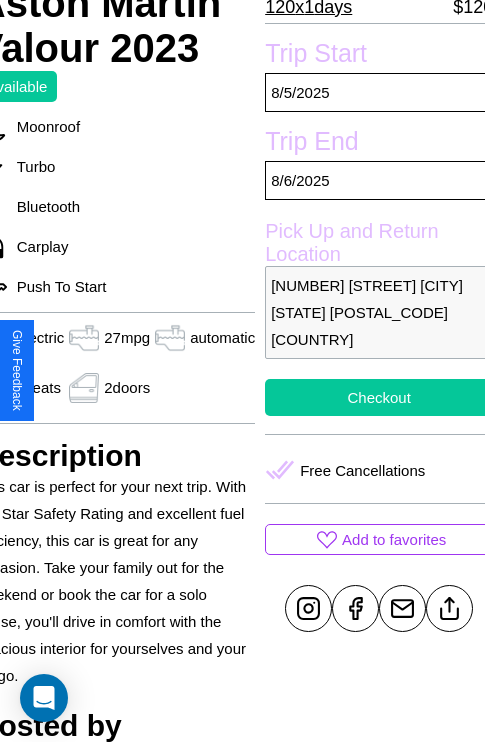click on "Checkout" at bounding box center (379, 397) 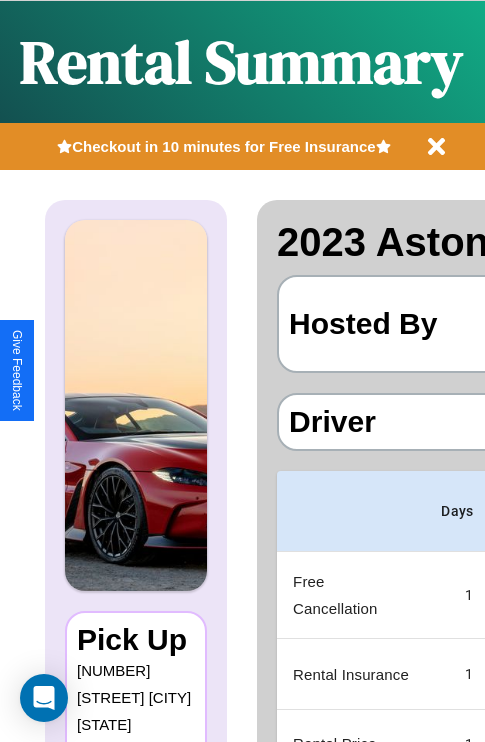 scroll, scrollTop: 0, scrollLeft: 378, axis: horizontal 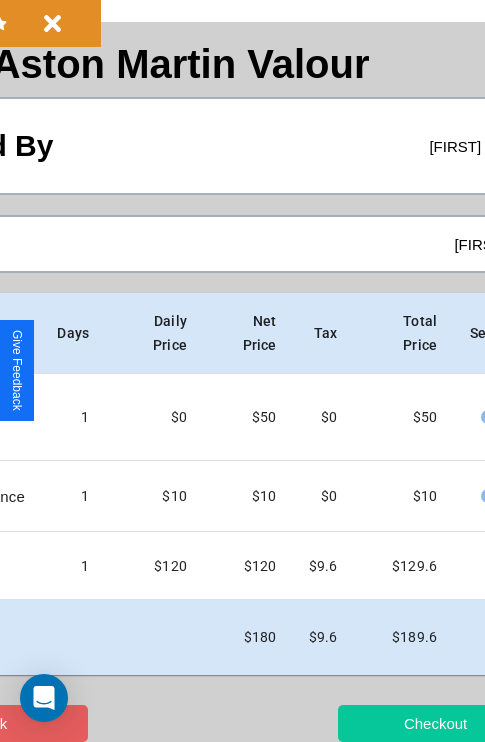 click on "Checkout" at bounding box center [435, 723] 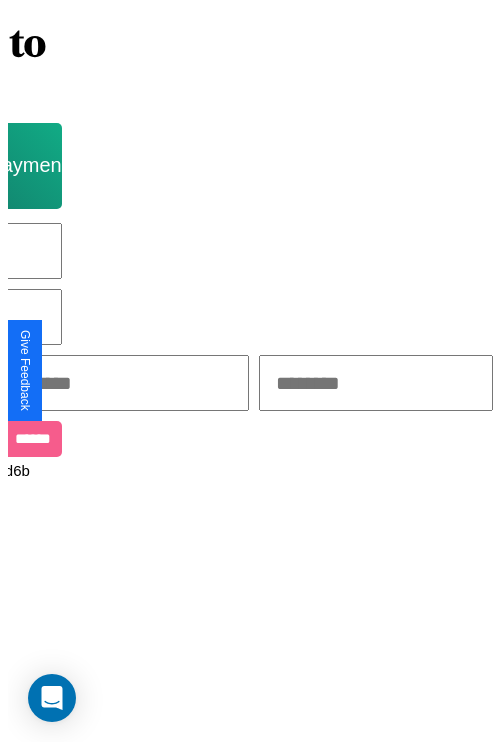 scroll, scrollTop: 0, scrollLeft: 0, axis: both 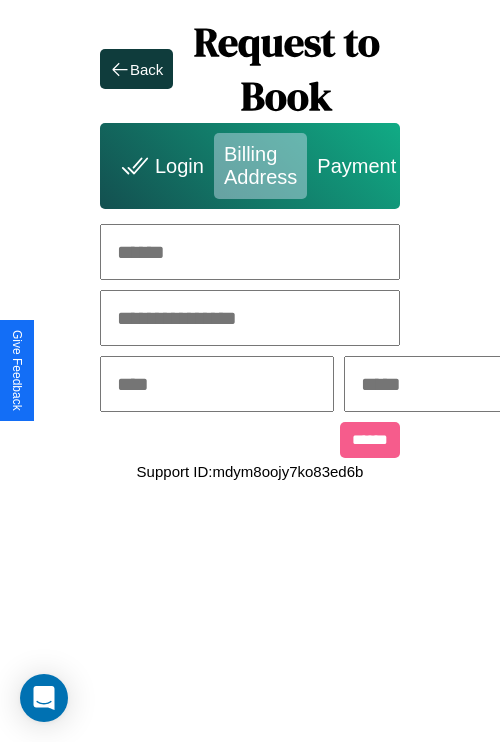 click at bounding box center [250, 252] 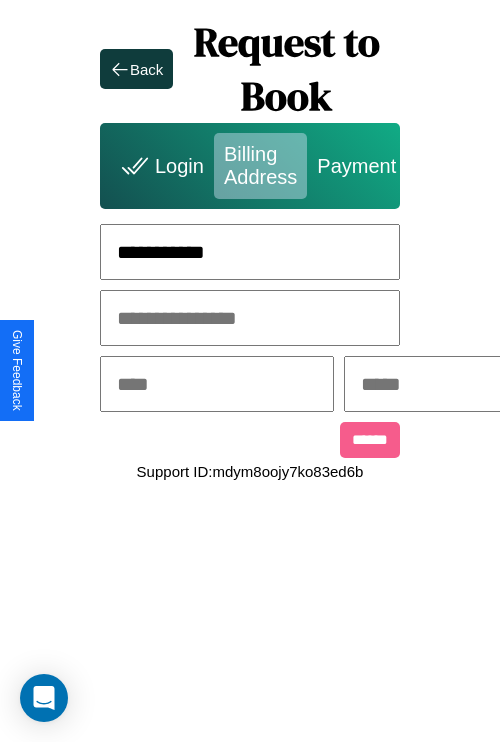 type on "**********" 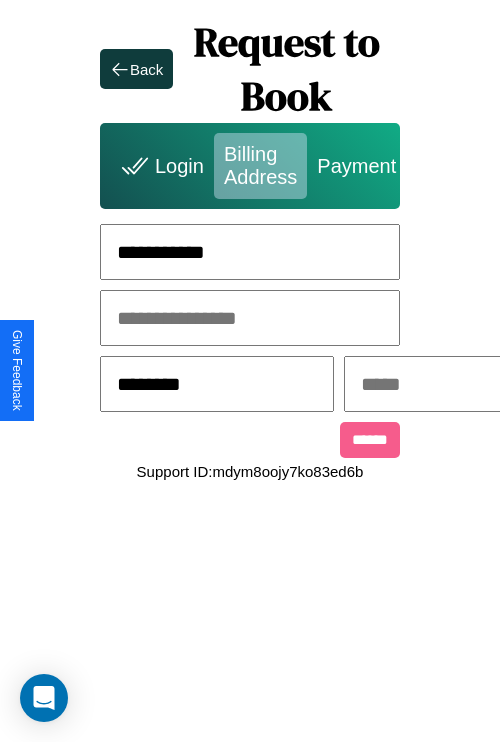 type on "********" 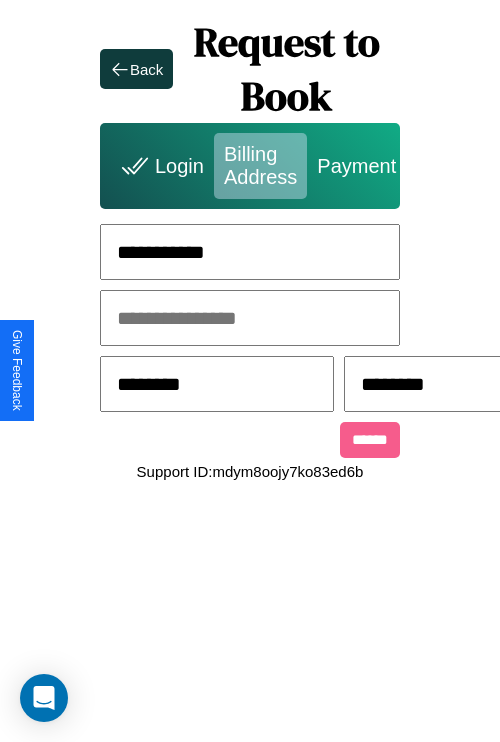 scroll, scrollTop: 0, scrollLeft: 517, axis: horizontal 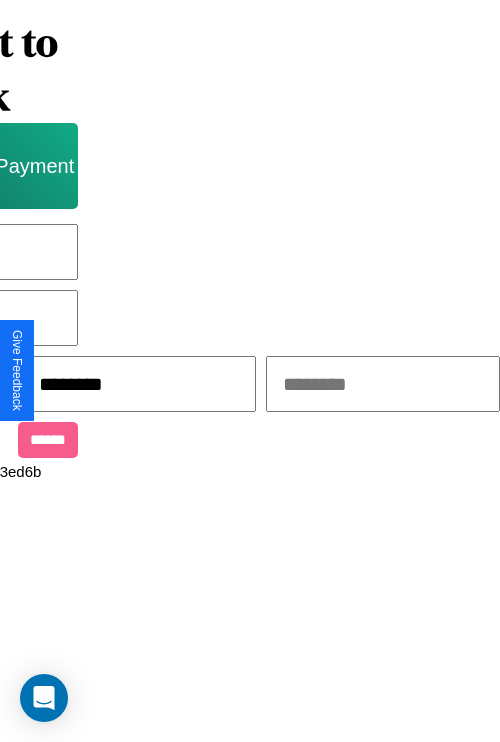 type on "********" 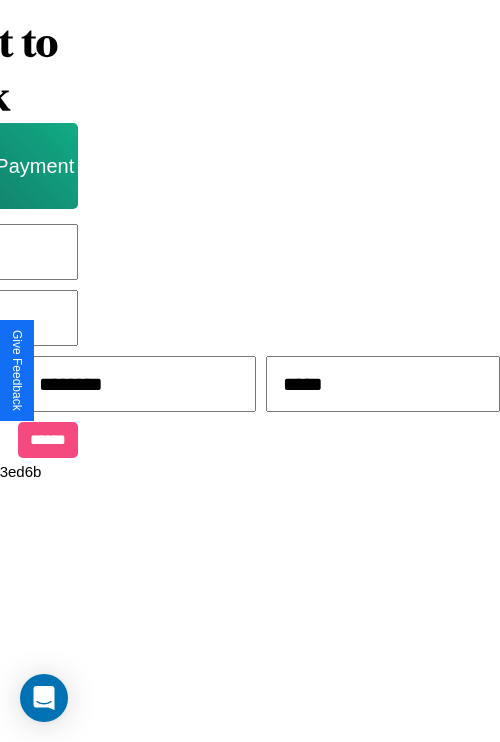 type on "*****" 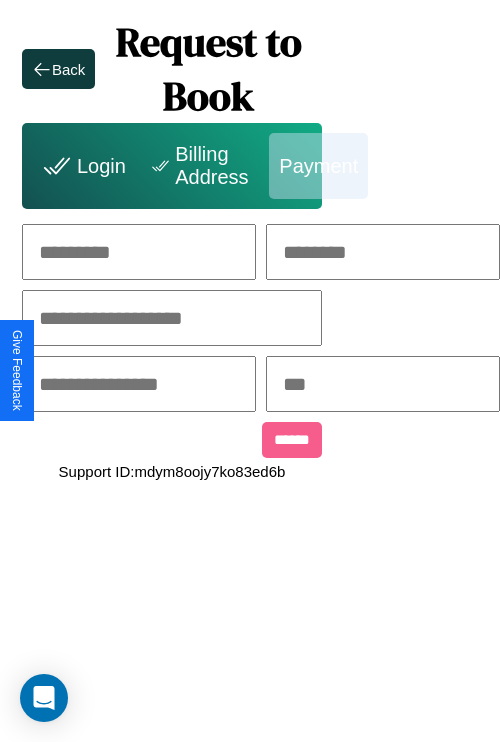 click at bounding box center (139, 252) 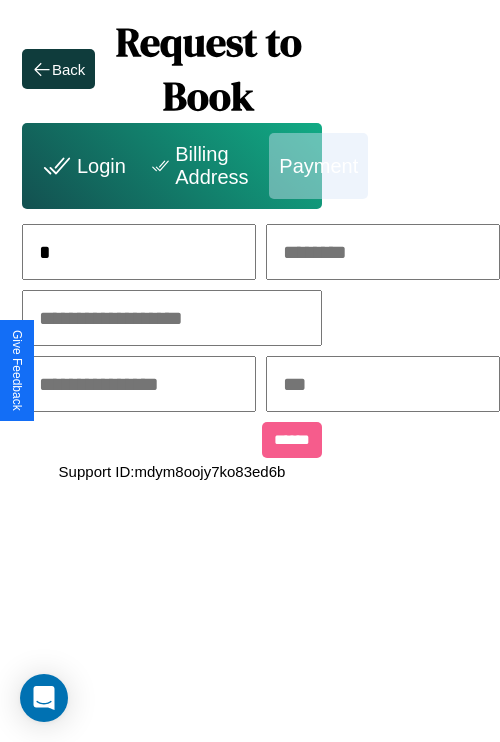 scroll, scrollTop: 0, scrollLeft: 128, axis: horizontal 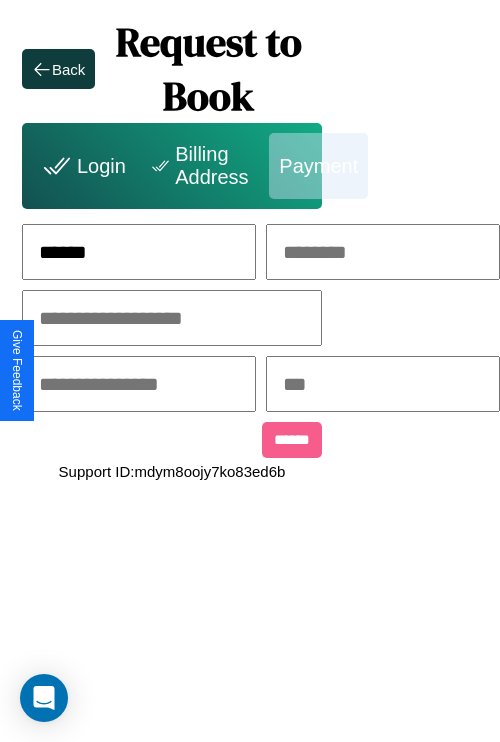 type on "******" 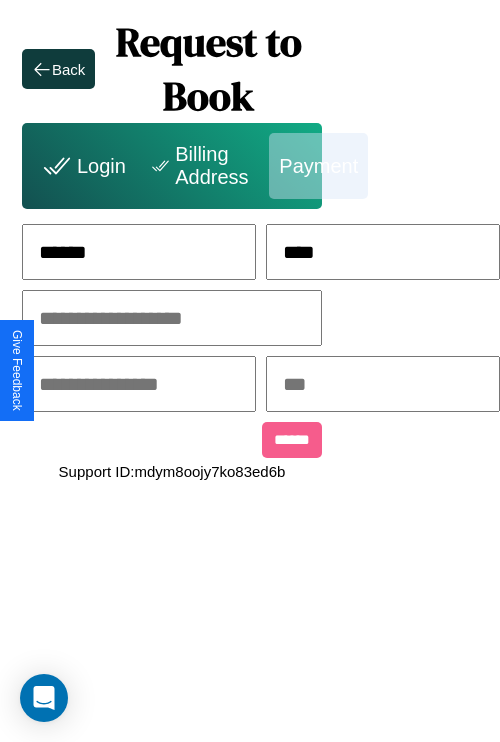 type on "****" 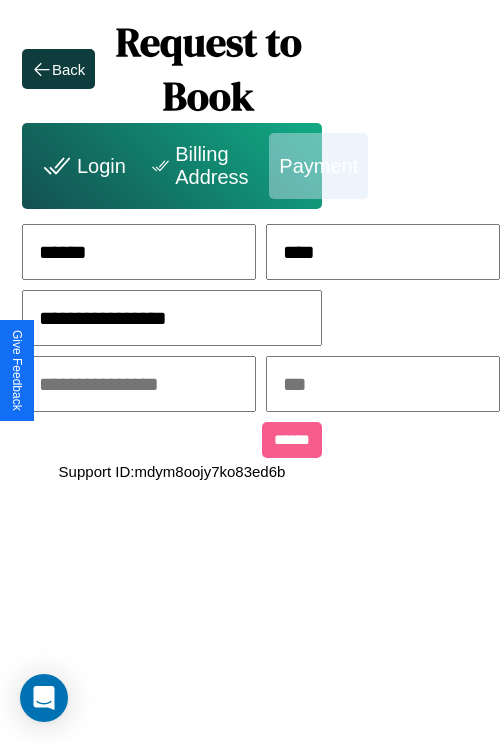 type on "**********" 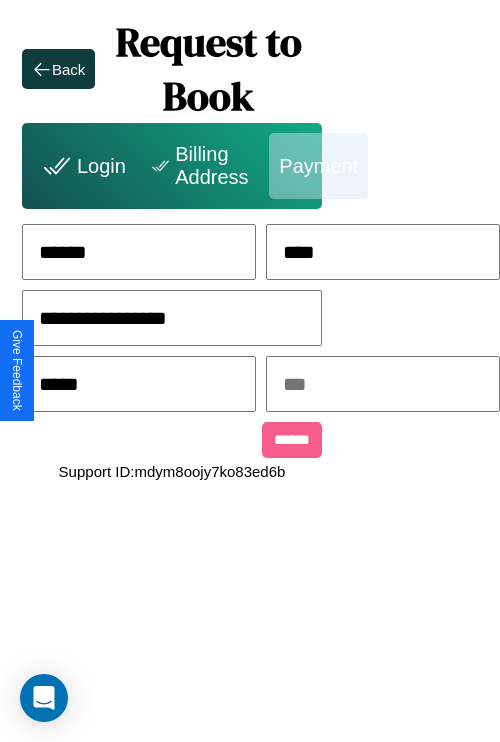 type on "*****" 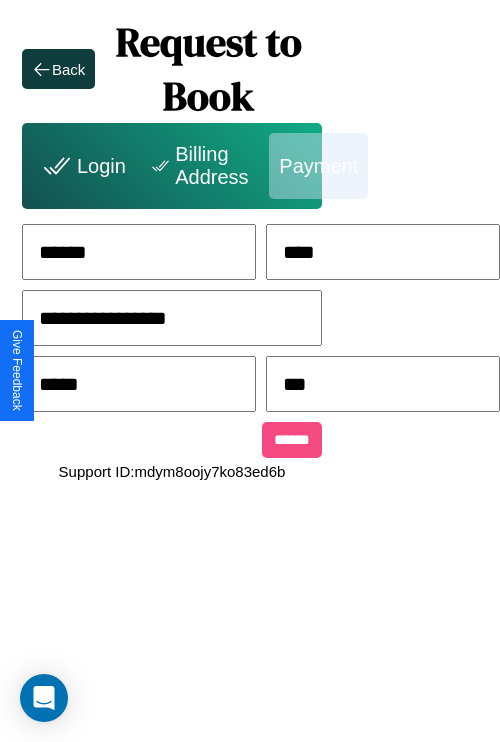 type on "***" 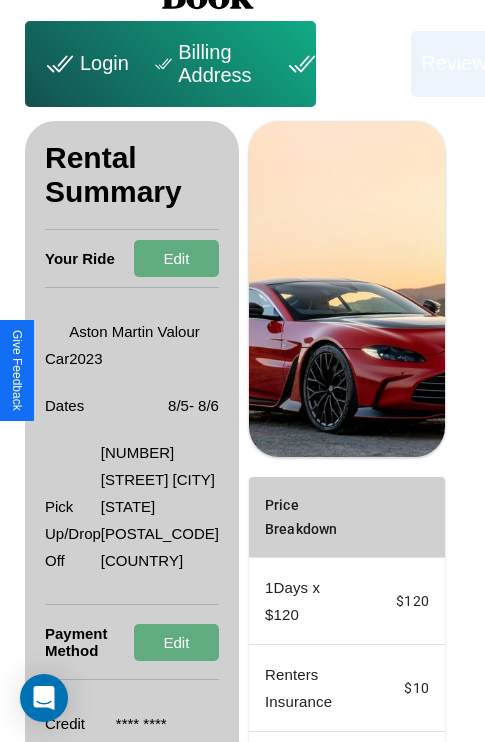 scroll, scrollTop: 455, scrollLeft: 72, axis: both 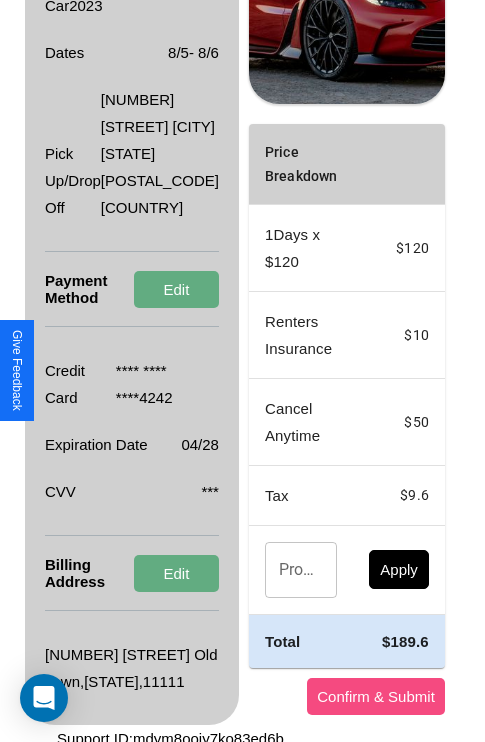 click on "Confirm & Submit" at bounding box center [376, 696] 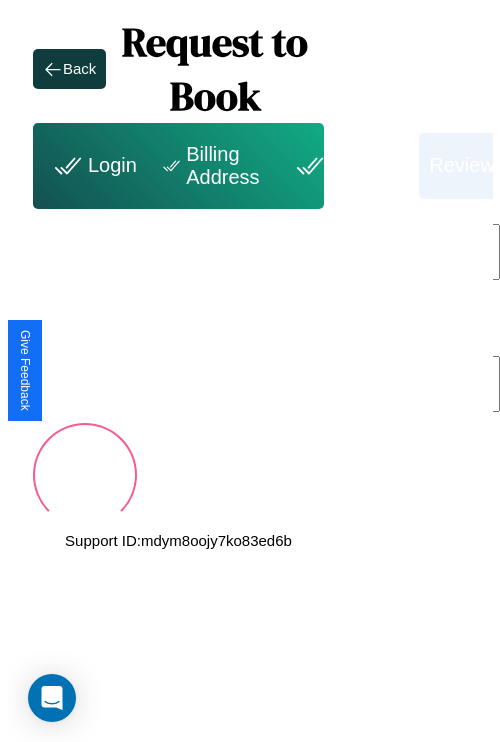 scroll, scrollTop: 0, scrollLeft: 72, axis: horizontal 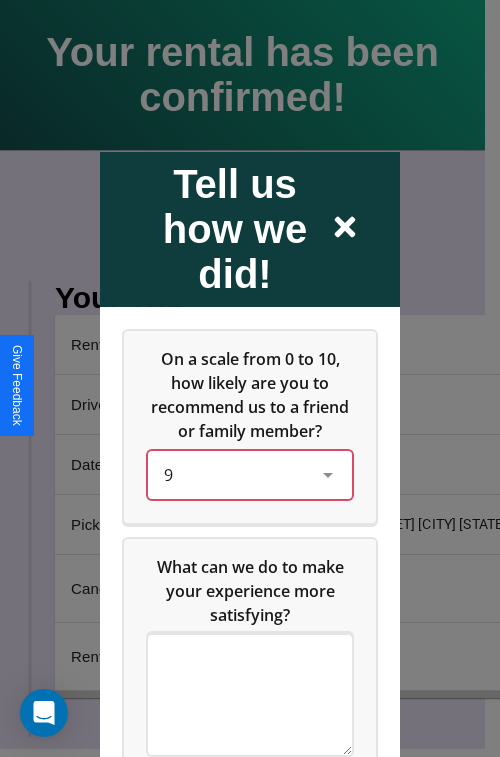 click on "9" at bounding box center [234, 474] 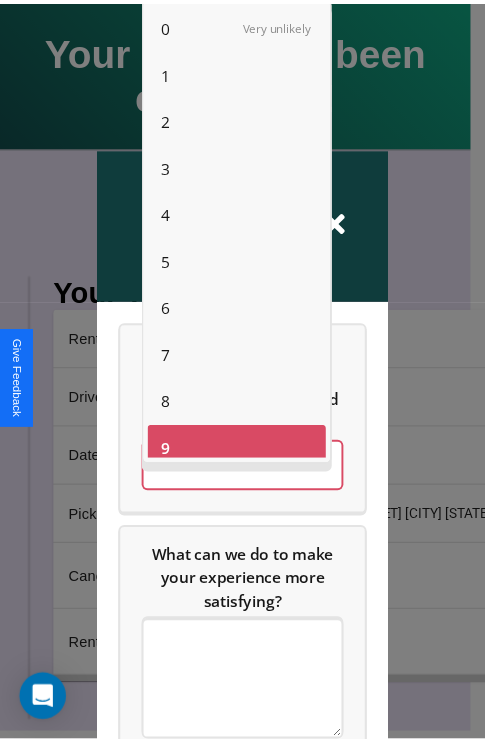 scroll, scrollTop: 14, scrollLeft: 0, axis: vertical 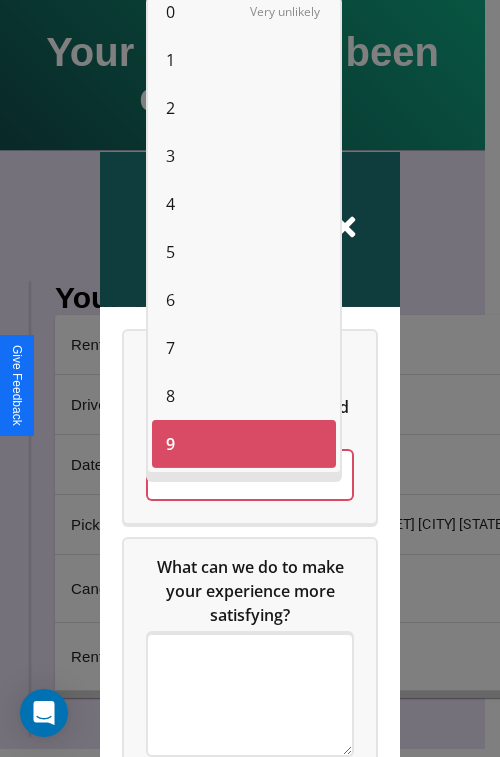 click on "2" at bounding box center [170, 108] 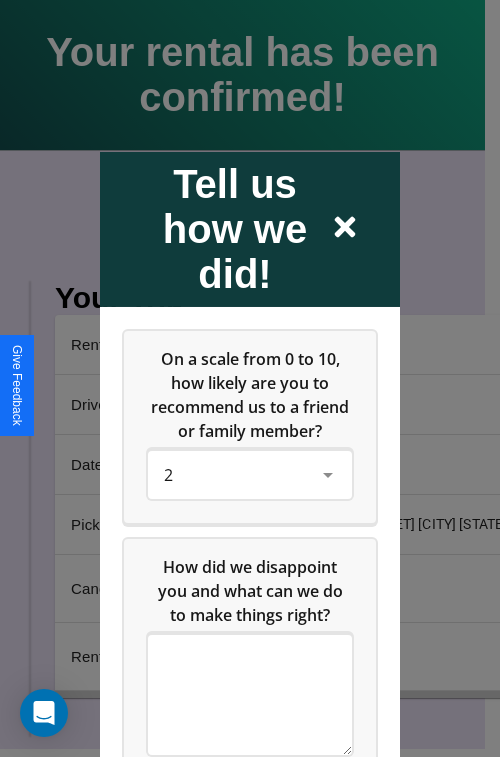 click 